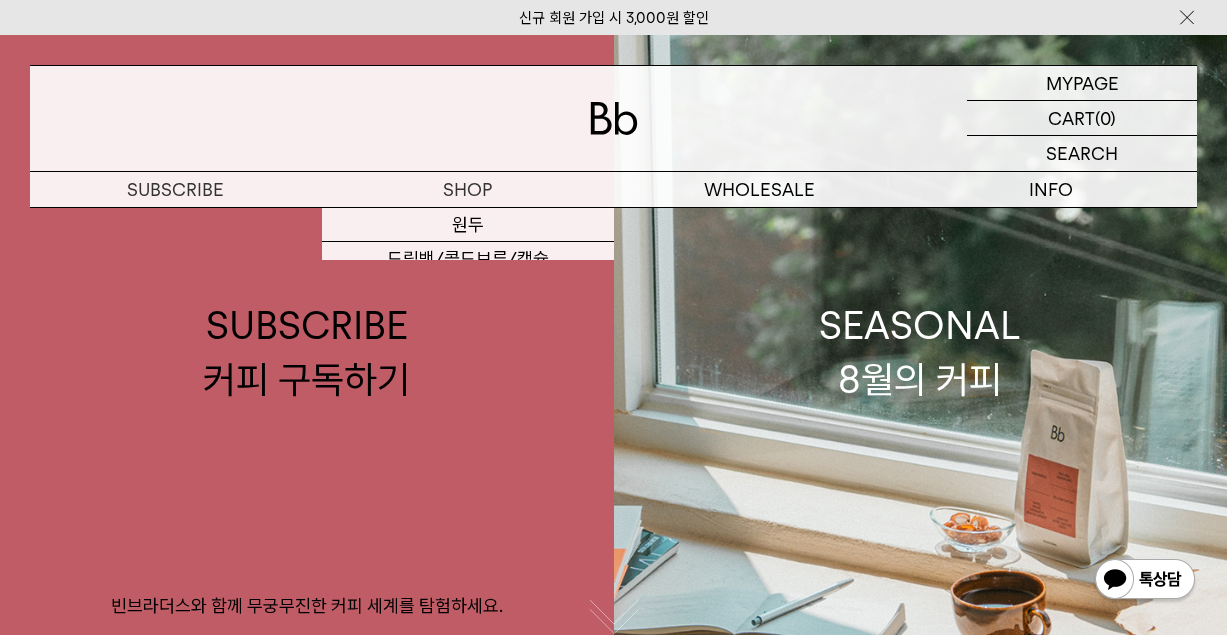 scroll, scrollTop: 913, scrollLeft: 0, axis: vertical 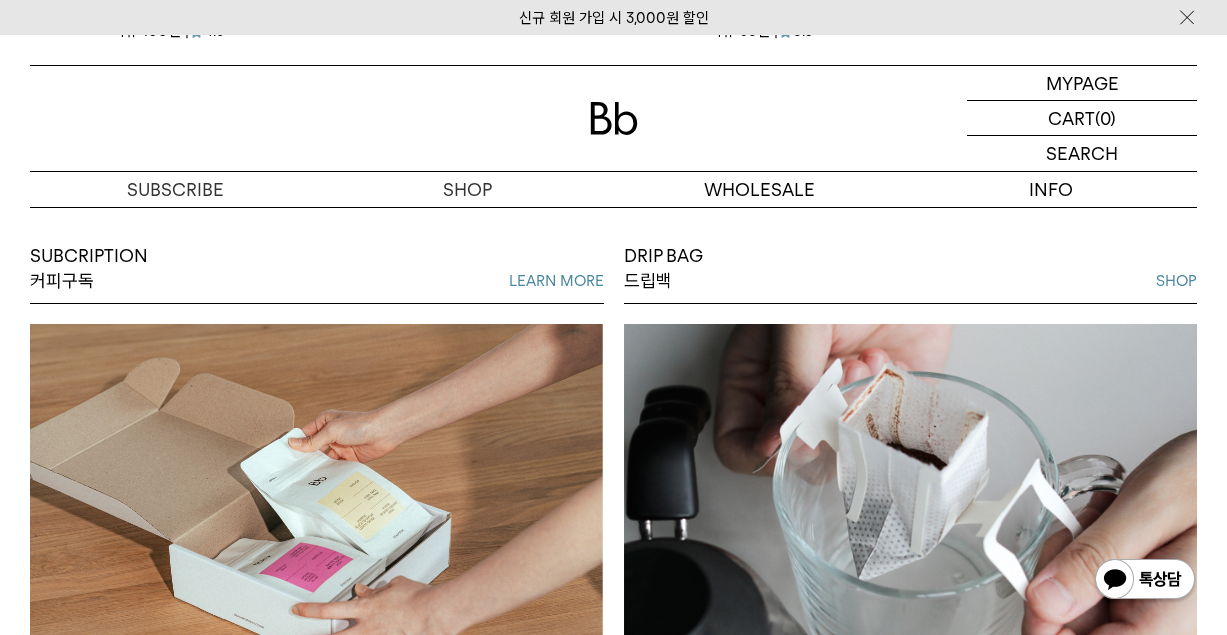 click on "SUBCRIPTION 커피구독" at bounding box center [89, 268] 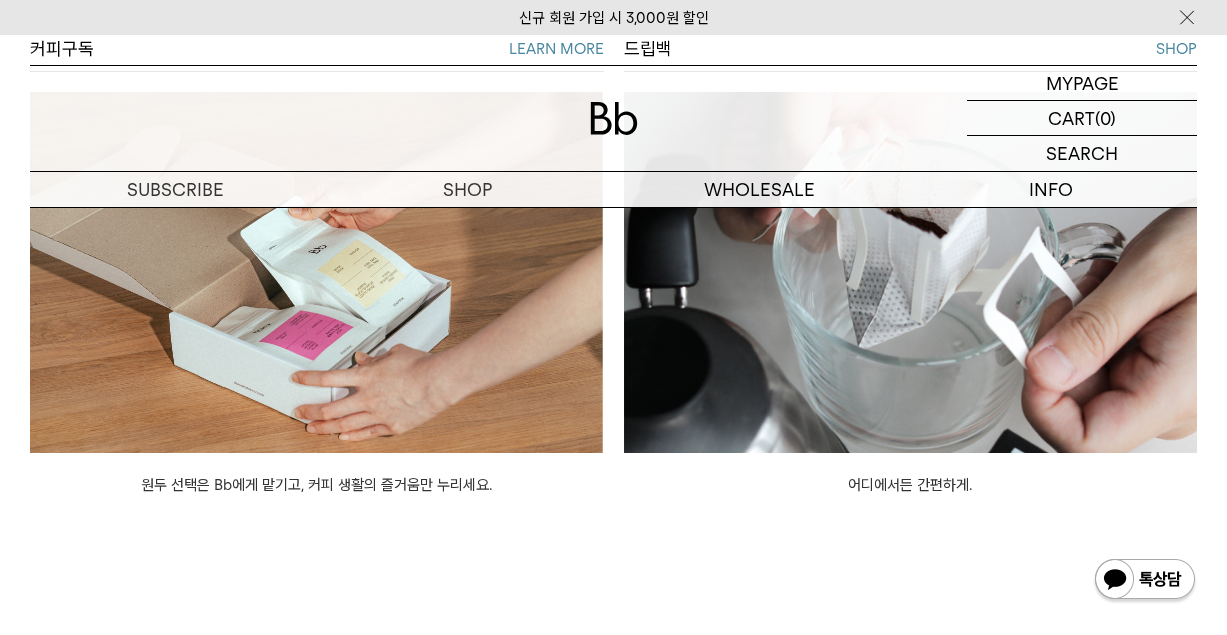 scroll, scrollTop: 1586, scrollLeft: 0, axis: vertical 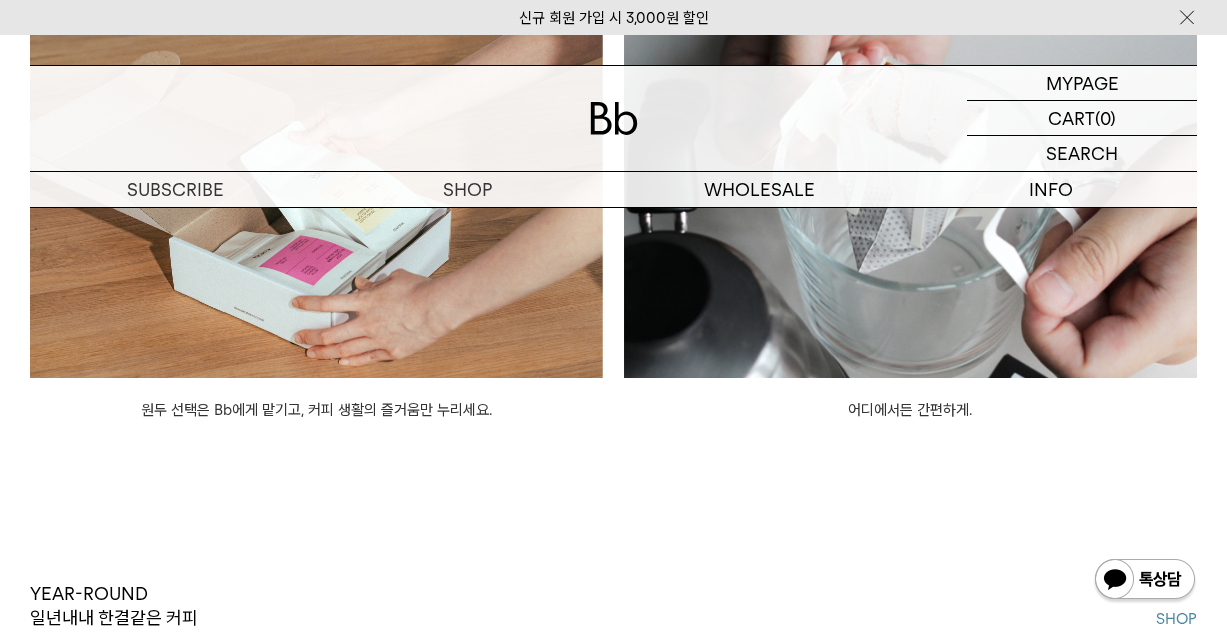 click at bounding box center [317, 197] 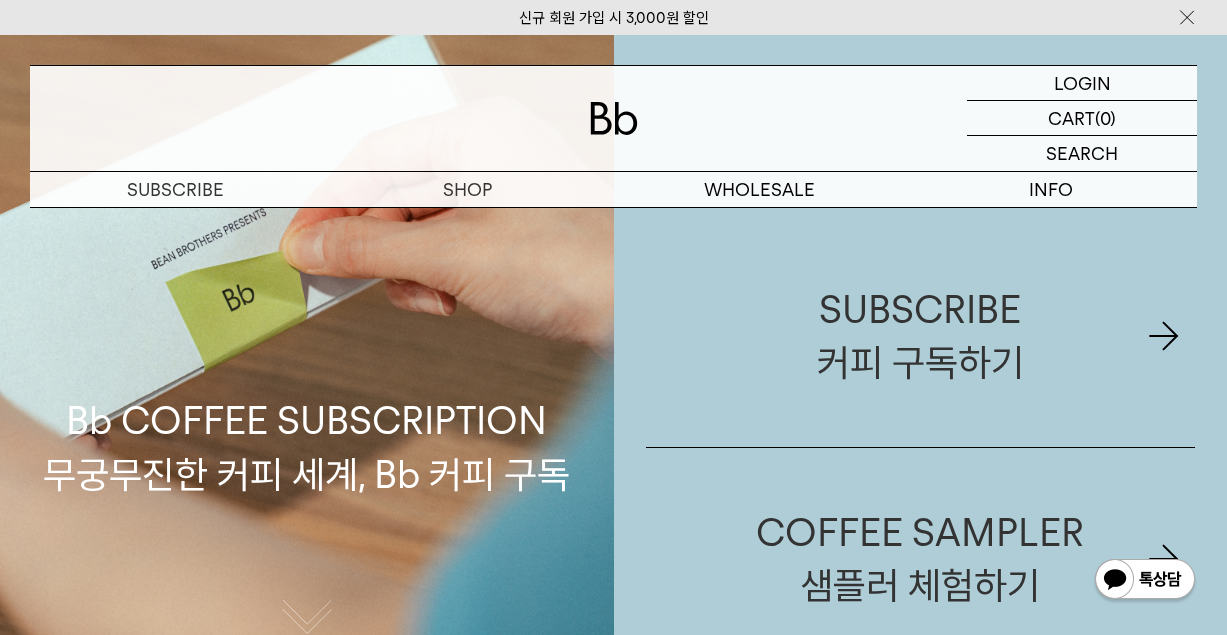 scroll, scrollTop: 0, scrollLeft: 0, axis: both 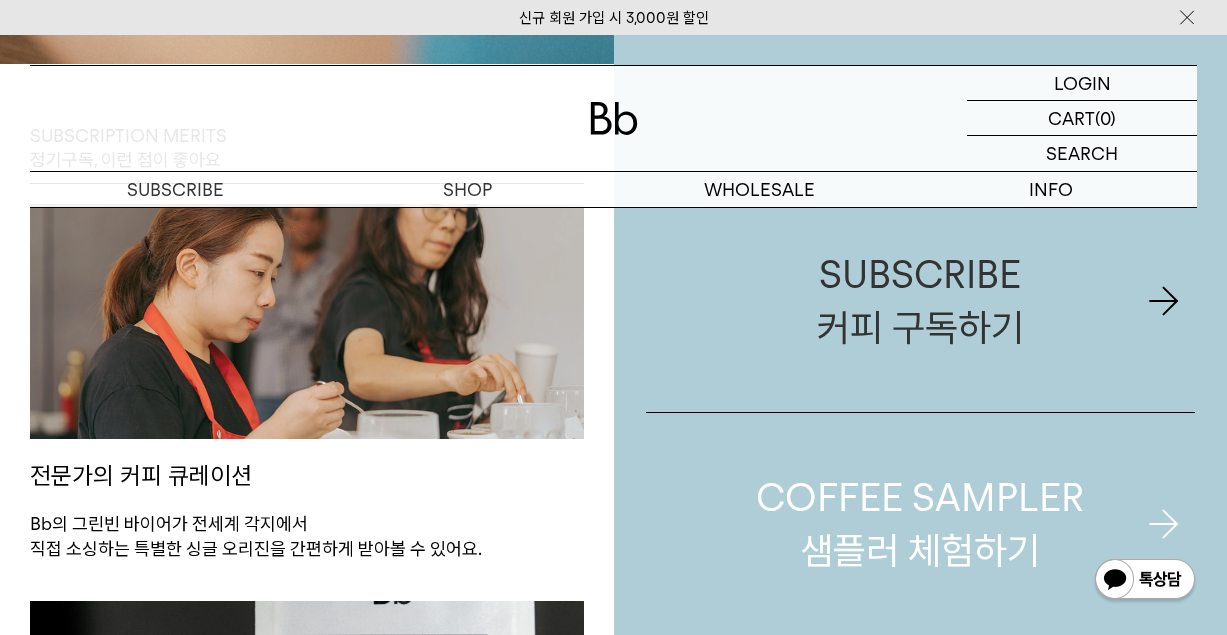 click on "COFFEE SAMPLER  샘플러 체험하기" at bounding box center (920, 524) 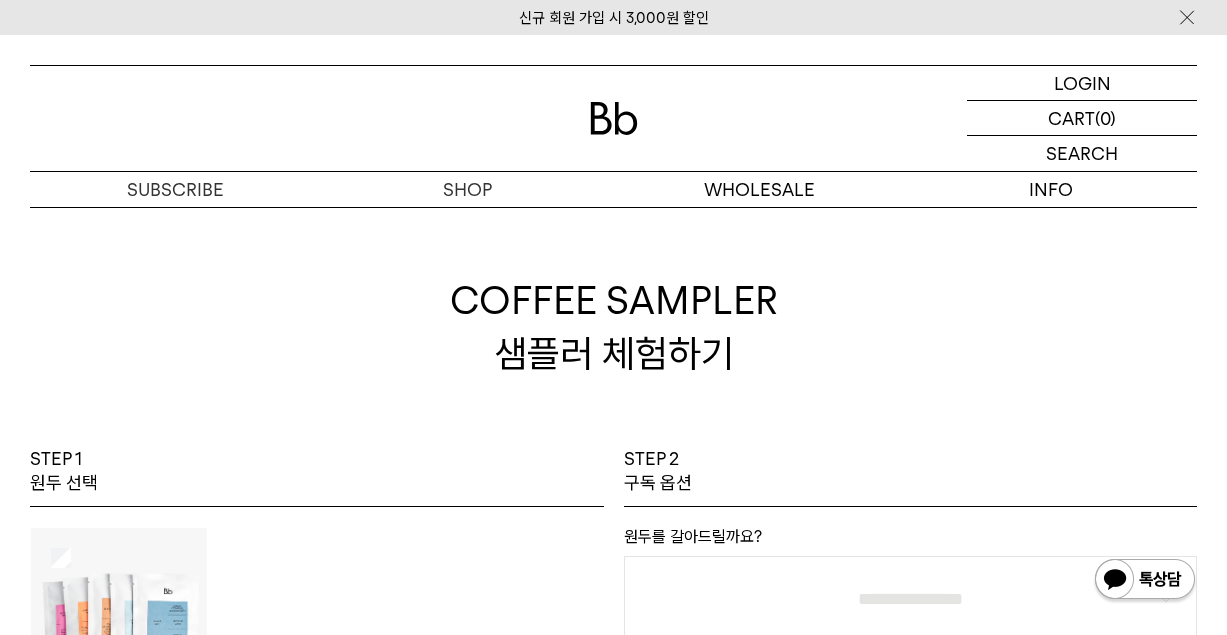 scroll, scrollTop: 0, scrollLeft: 0, axis: both 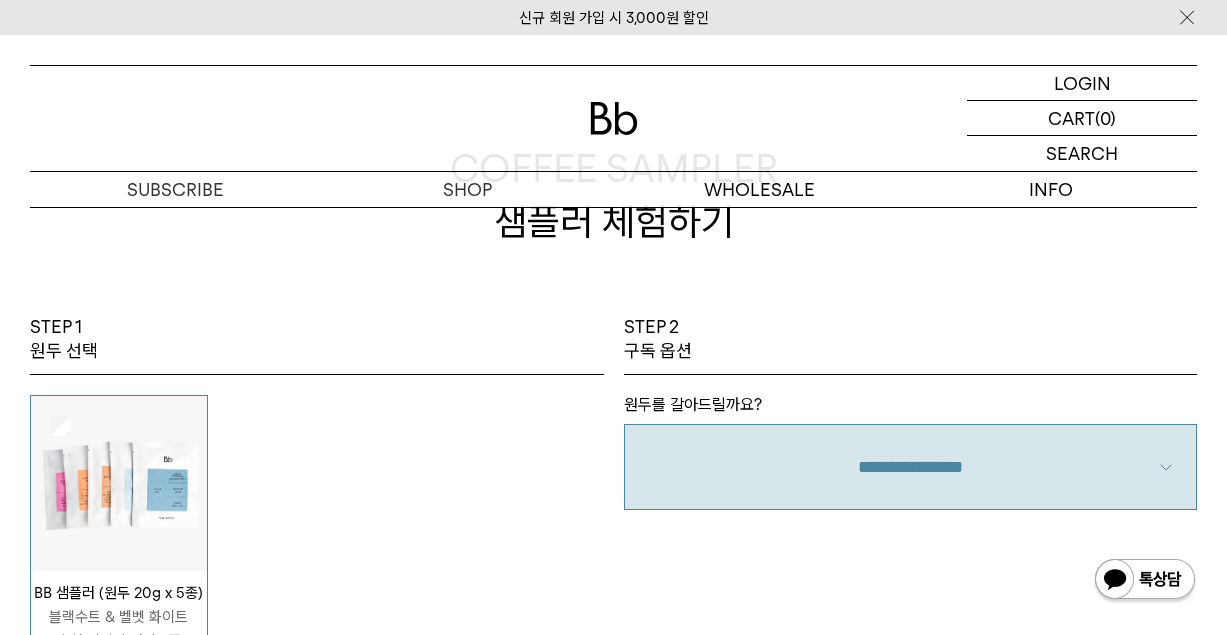 click on "**********" at bounding box center [911, 467] 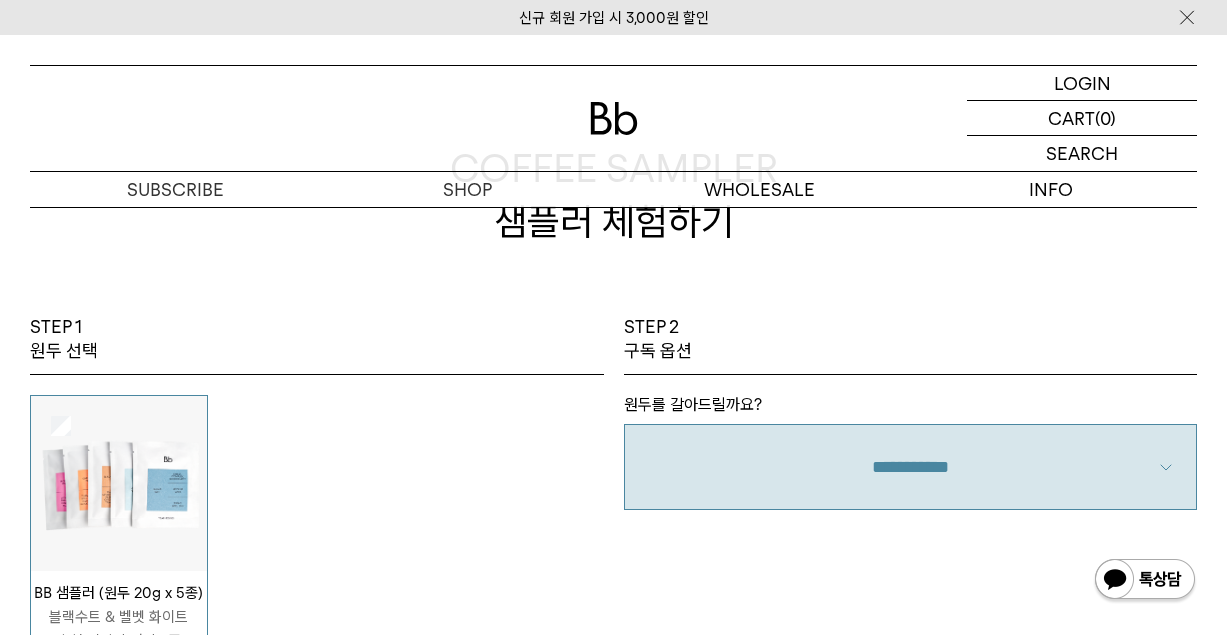 click on "**********" at bounding box center (911, 530) 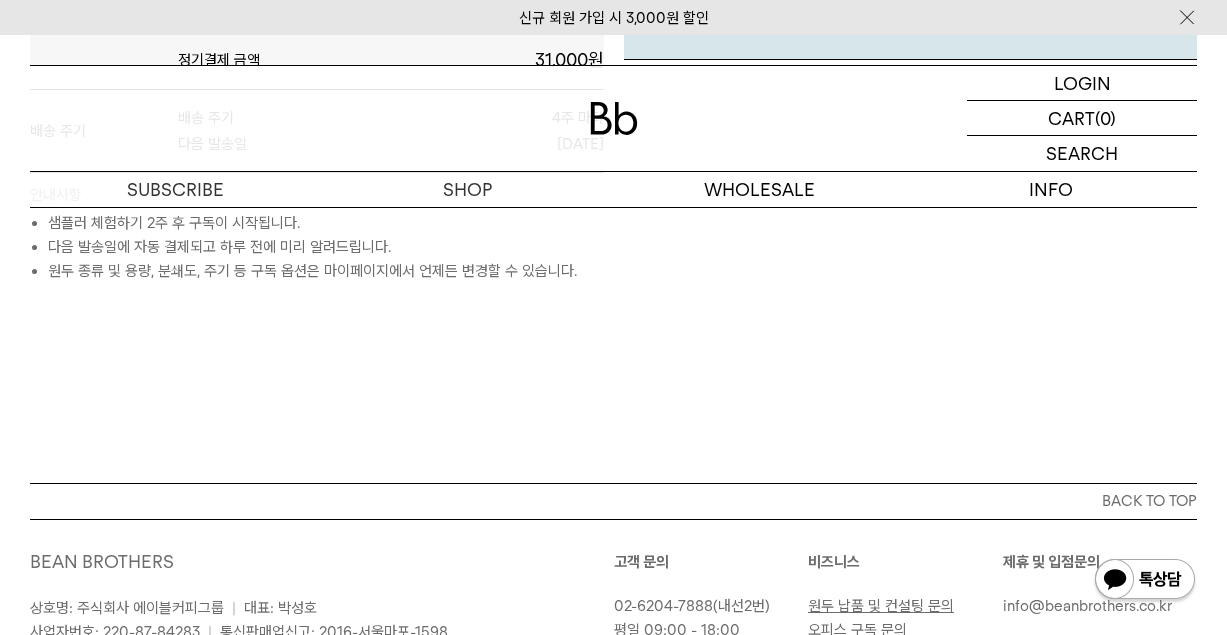 scroll, scrollTop: 1193, scrollLeft: 0, axis: vertical 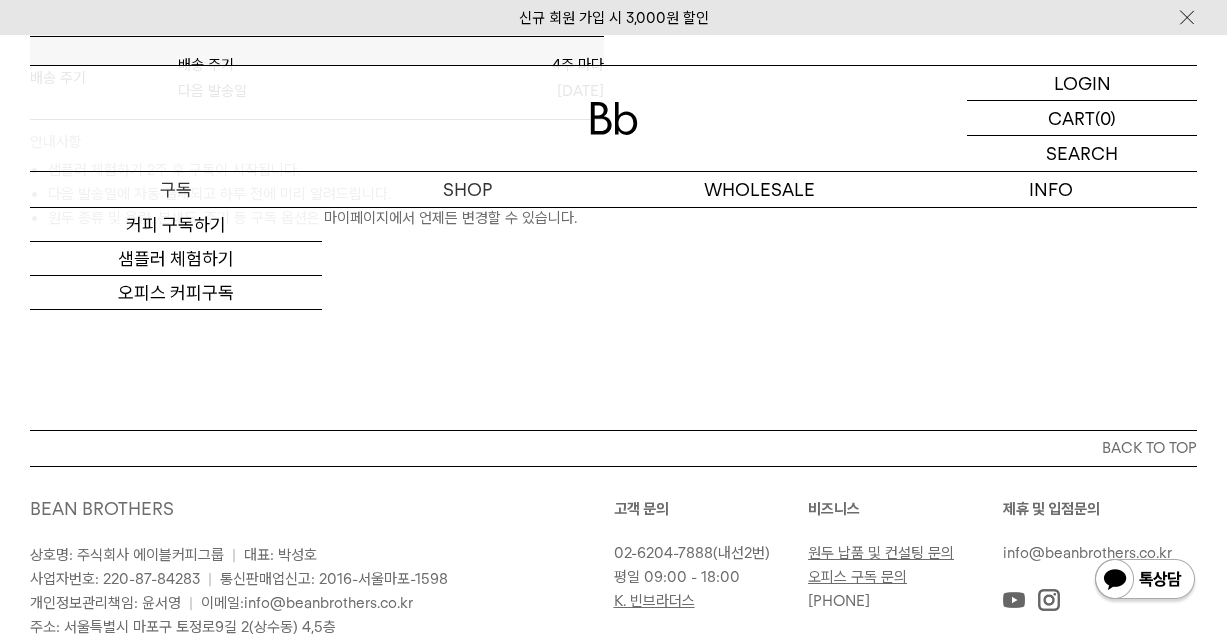 click on "구독" at bounding box center [176, 189] 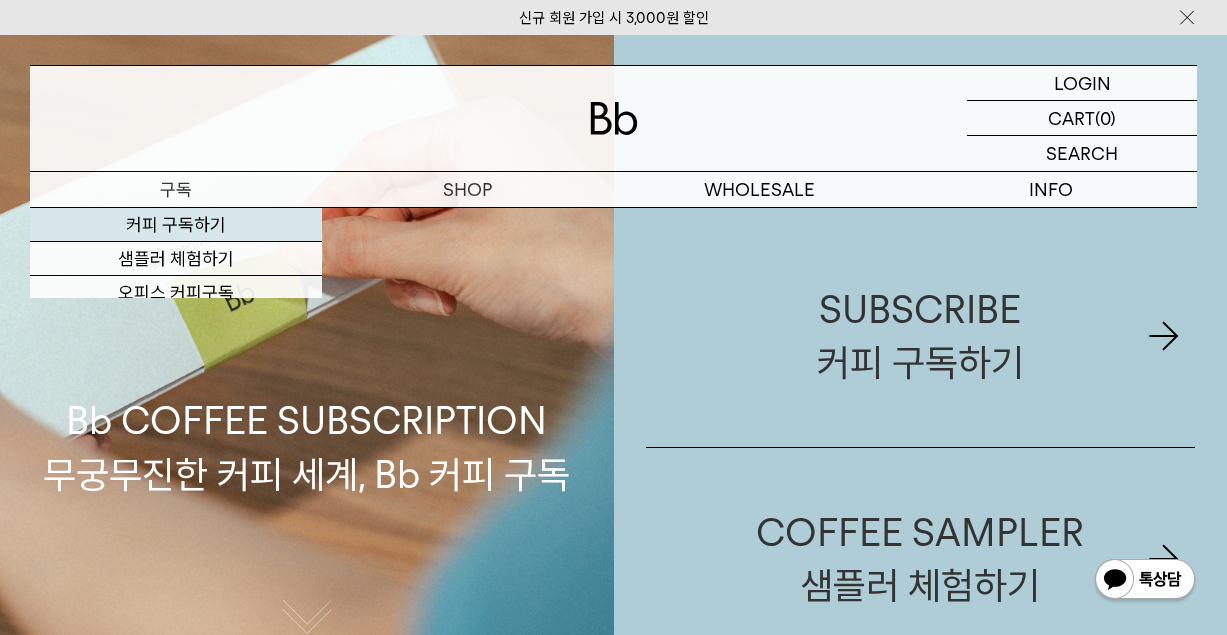 scroll, scrollTop: 0, scrollLeft: 0, axis: both 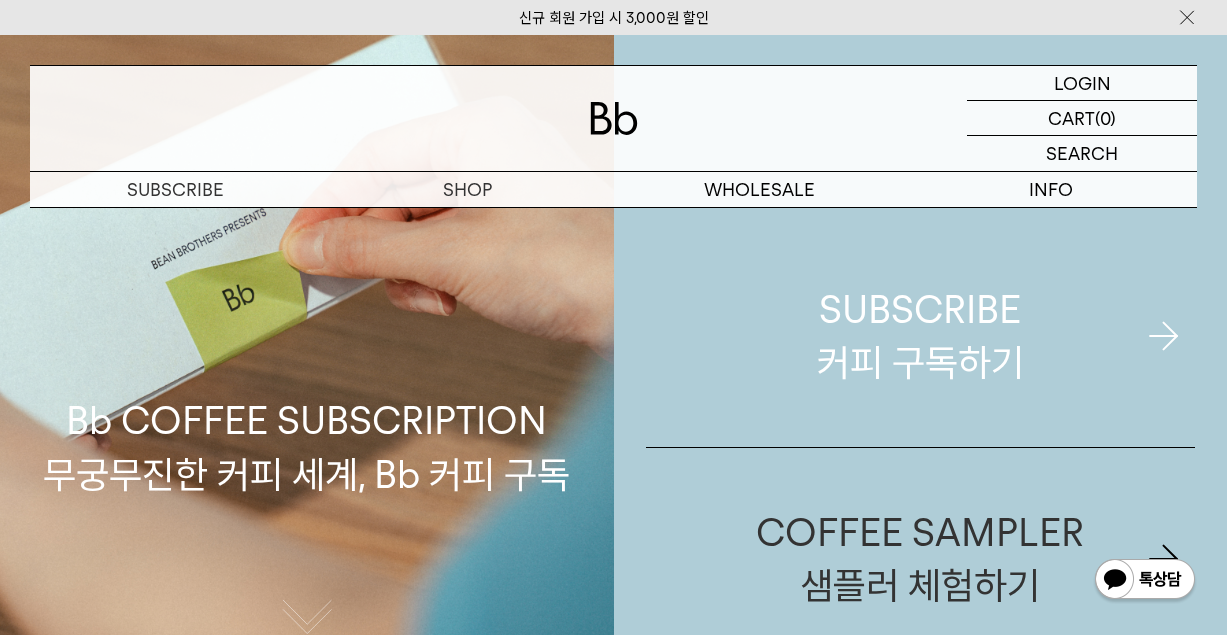 click on "SUBSCRIBE 커피 구독하기" at bounding box center (920, 336) 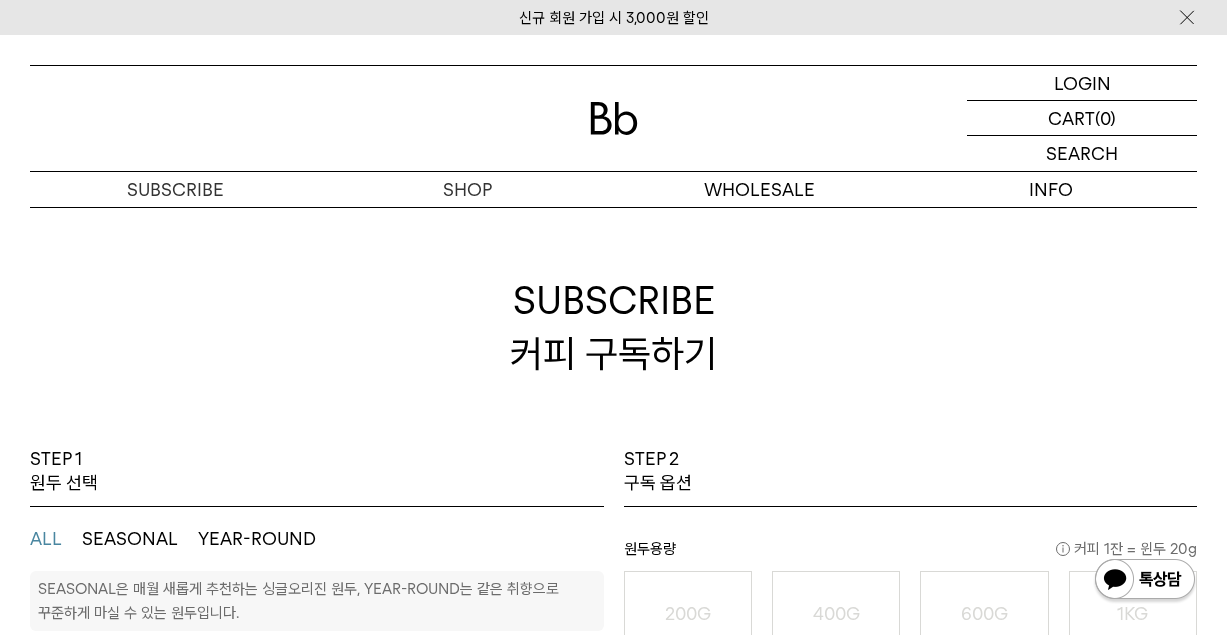 scroll, scrollTop: 0, scrollLeft: 0, axis: both 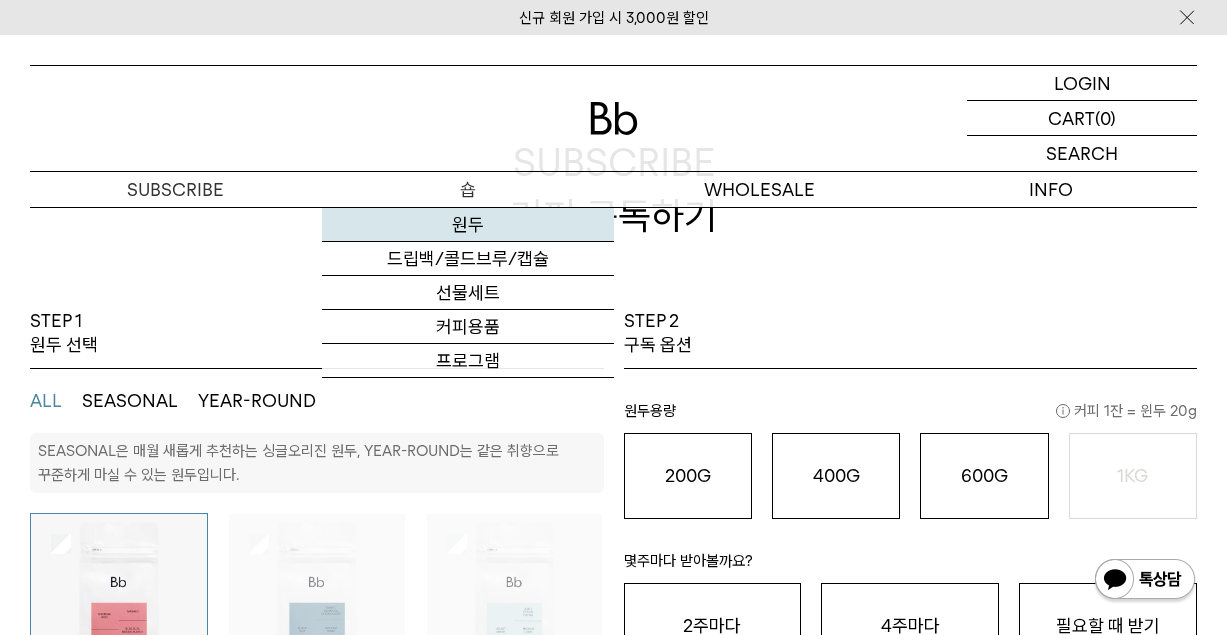 click on "원두" at bounding box center (468, 225) 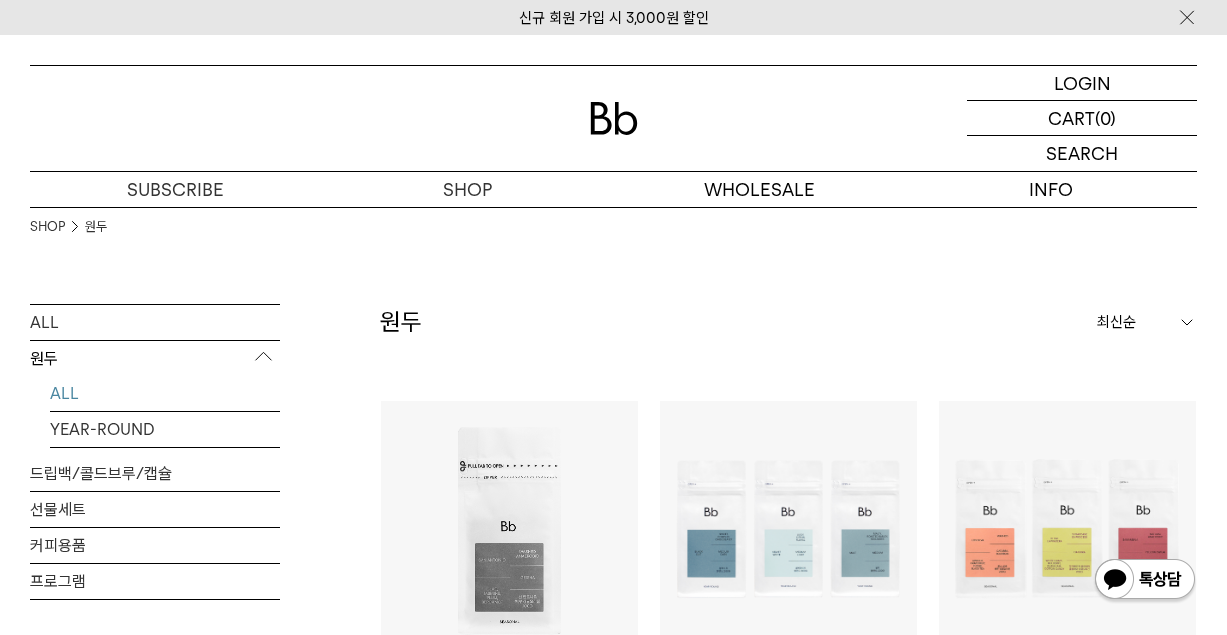 scroll, scrollTop: 0, scrollLeft: 0, axis: both 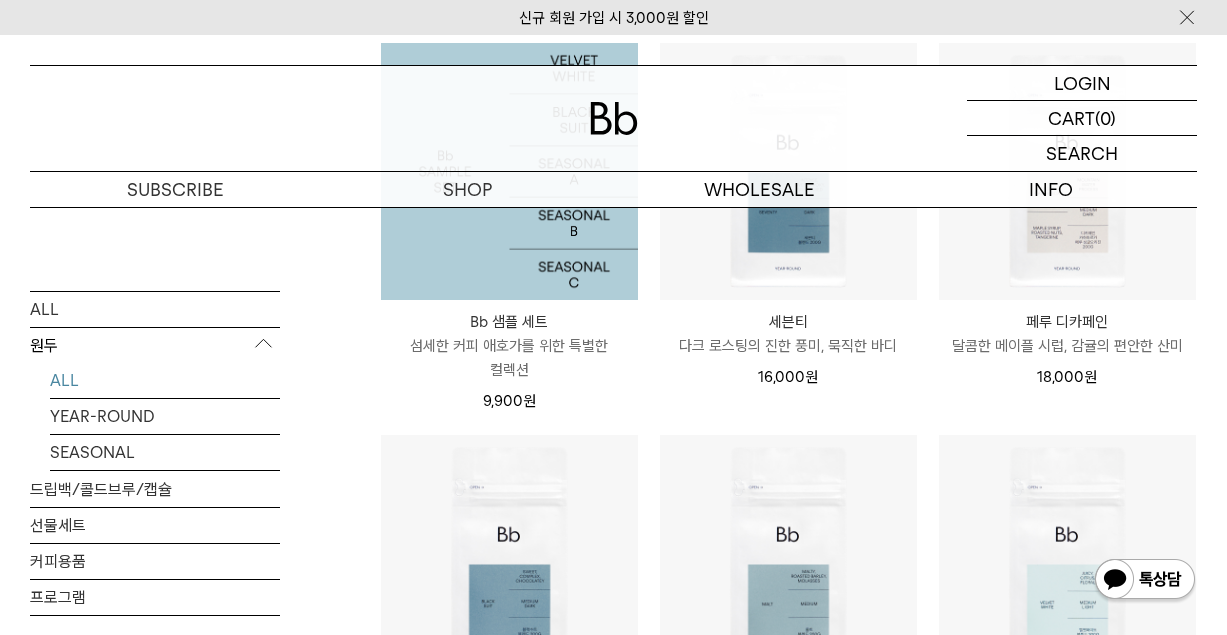 click at bounding box center (509, 171) 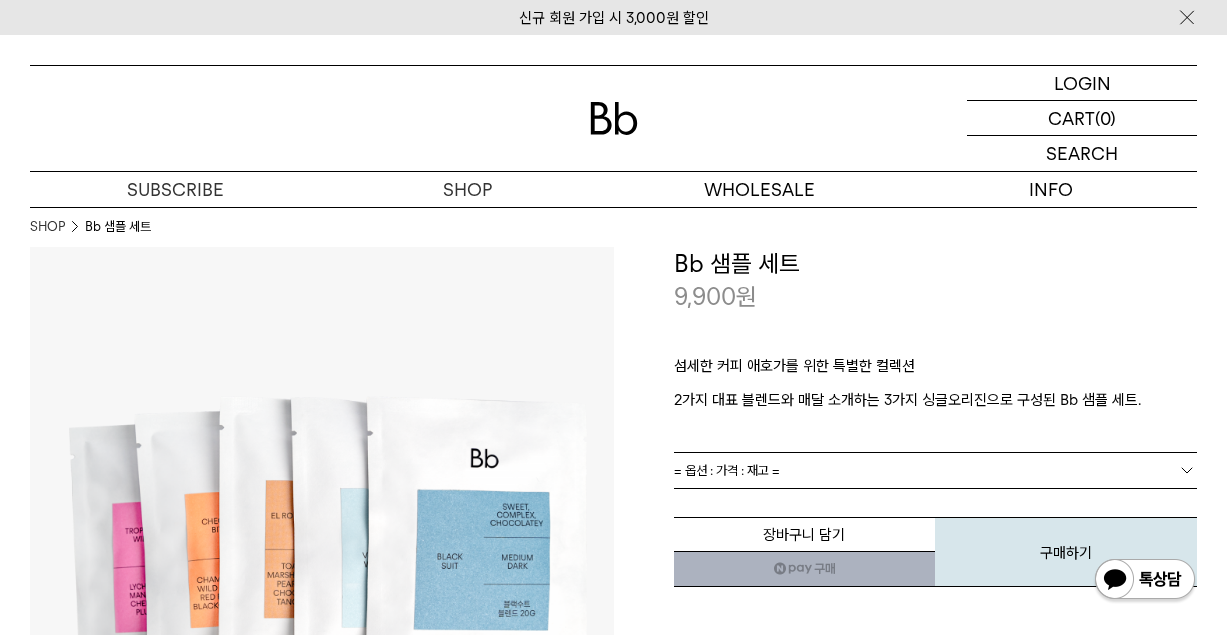 scroll, scrollTop: 0, scrollLeft: 0, axis: both 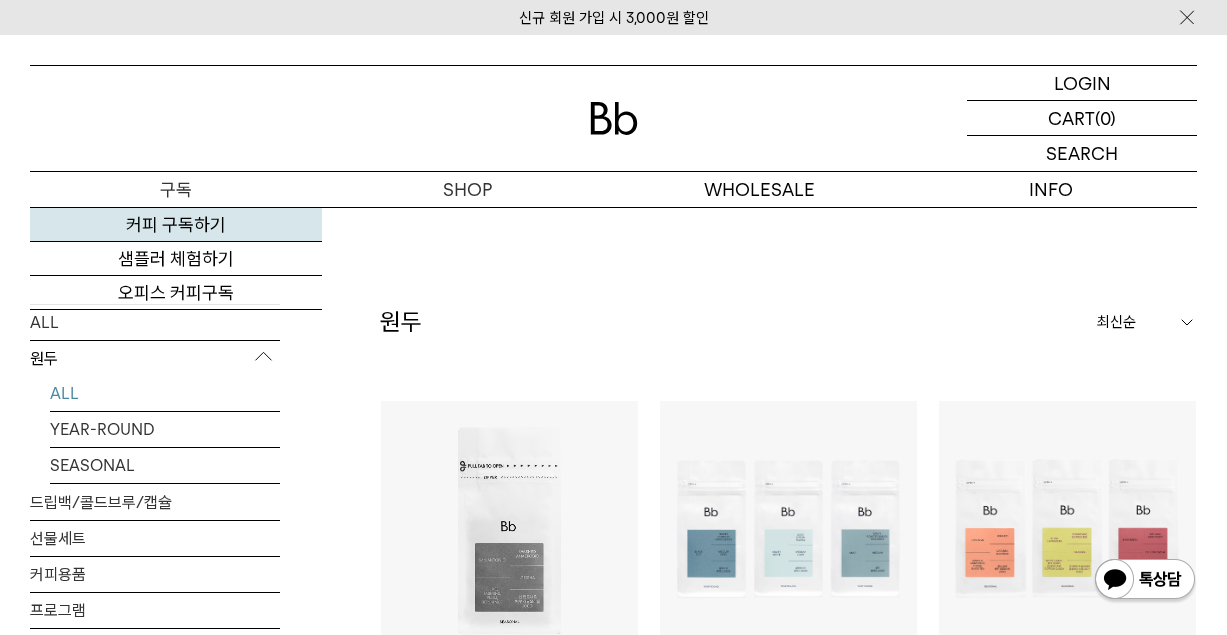 click on "커피 구독하기" at bounding box center (176, 225) 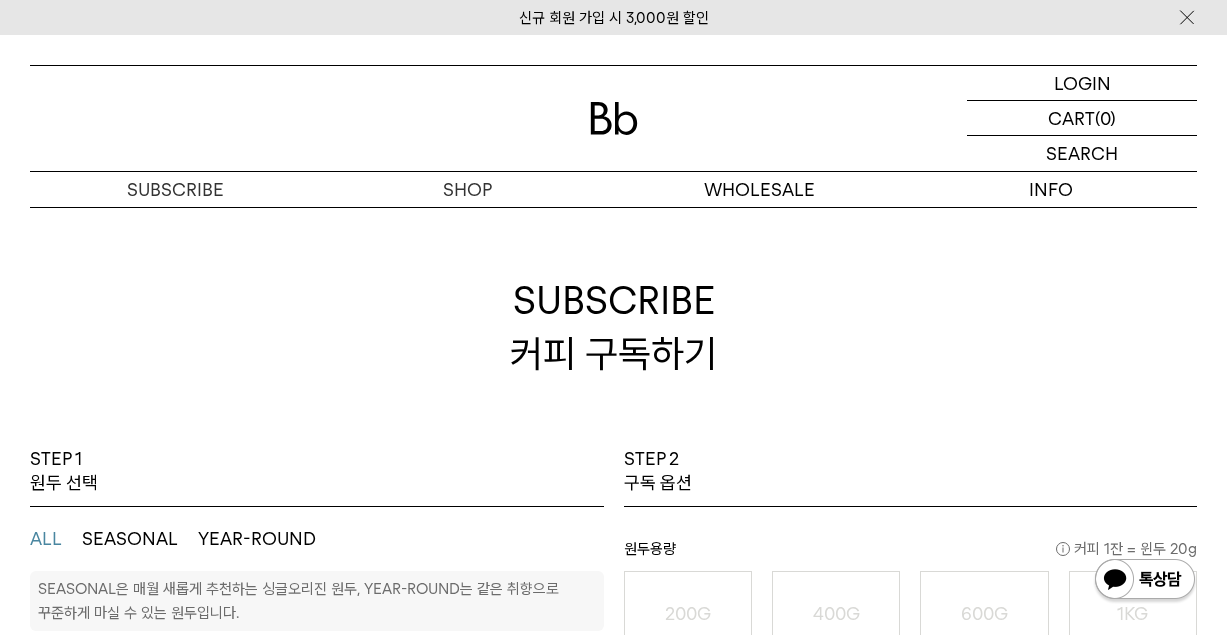 scroll, scrollTop: 0, scrollLeft: 0, axis: both 